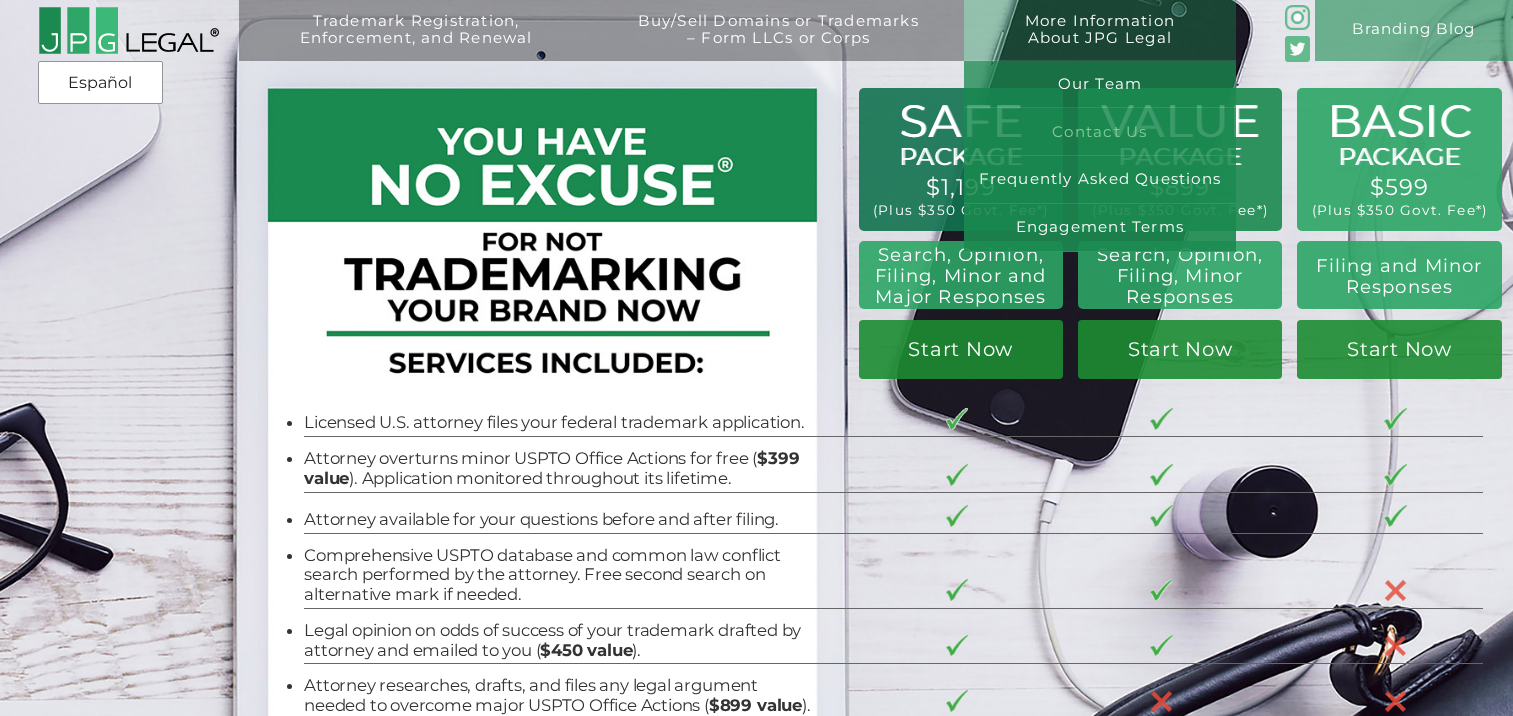 scroll, scrollTop: 0, scrollLeft: 0, axis: both 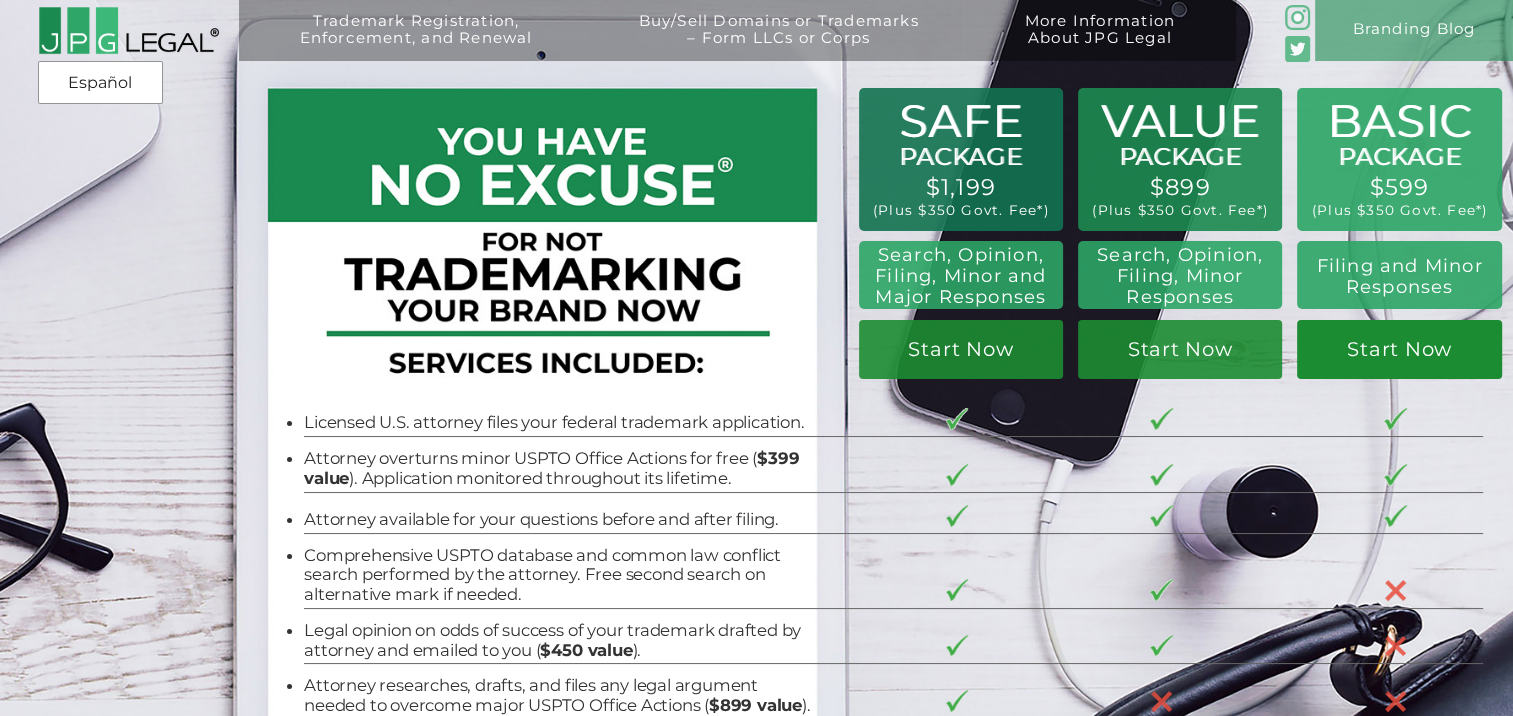 click on "Start Now" at bounding box center (1399, 350) 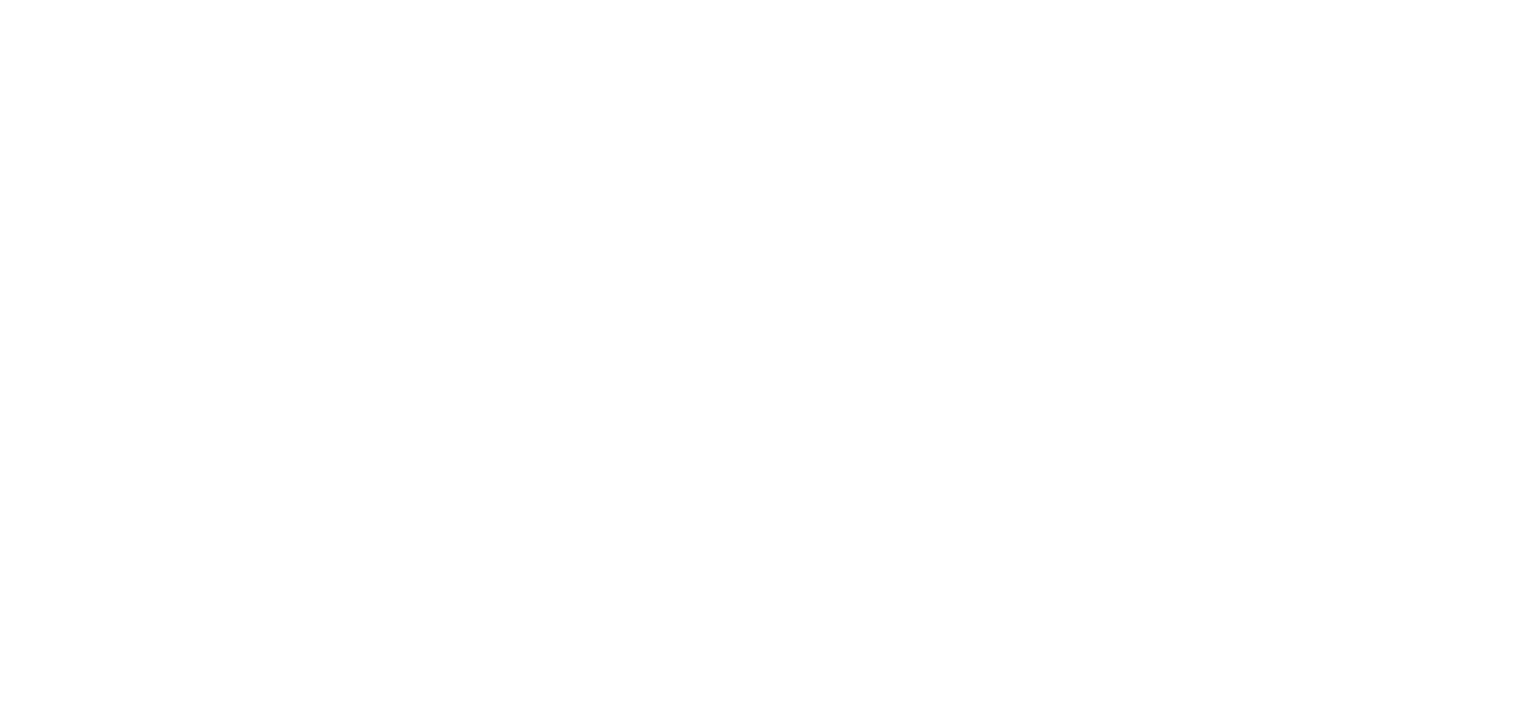 scroll, scrollTop: 0, scrollLeft: 0, axis: both 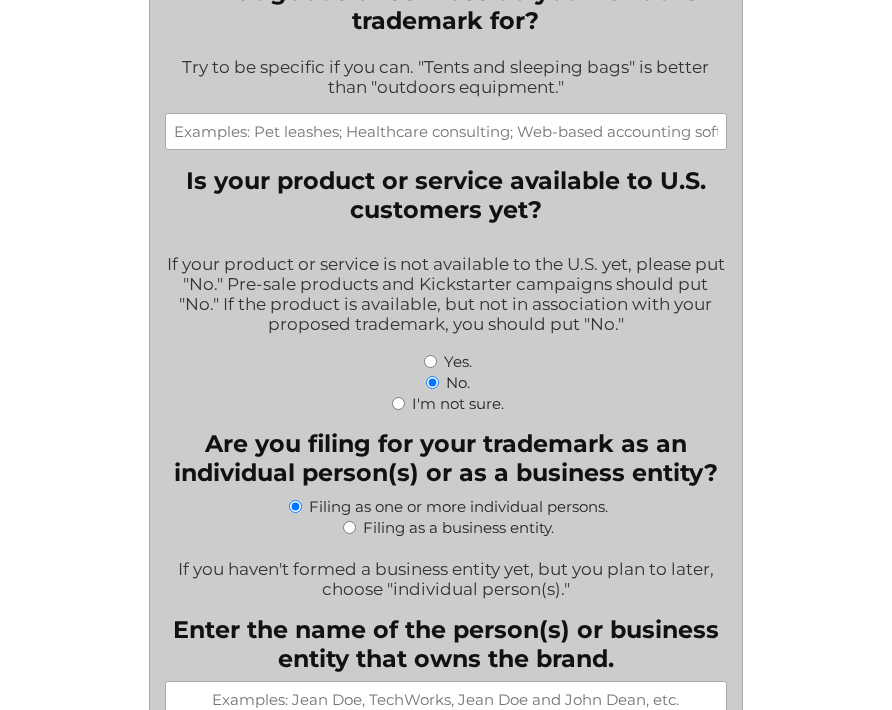 click on "What goods or services do you want the trademark for?" at bounding box center [446, 131] 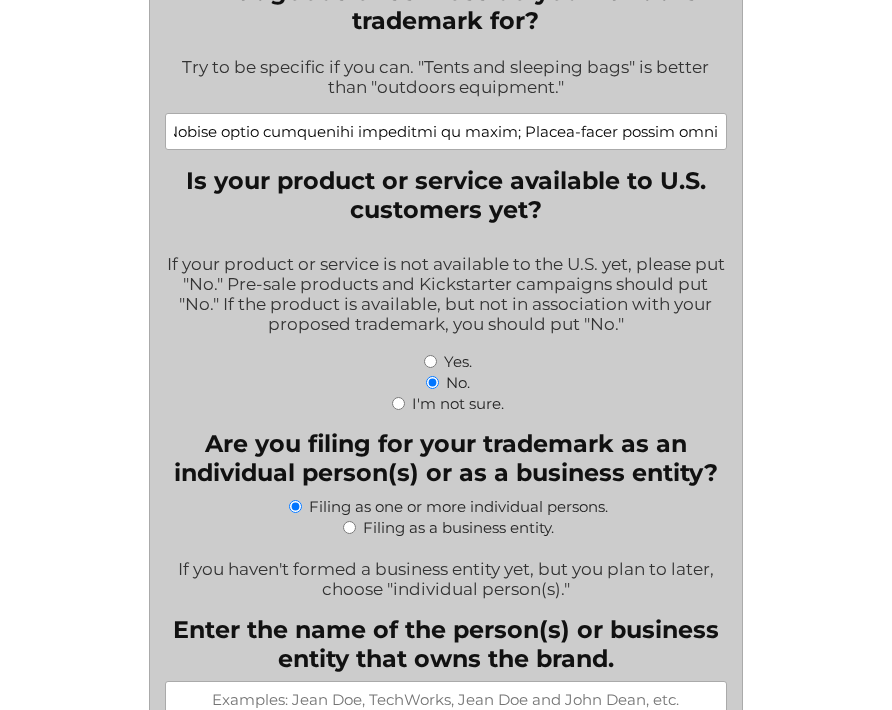 scroll, scrollTop: 0, scrollLeft: 0, axis: both 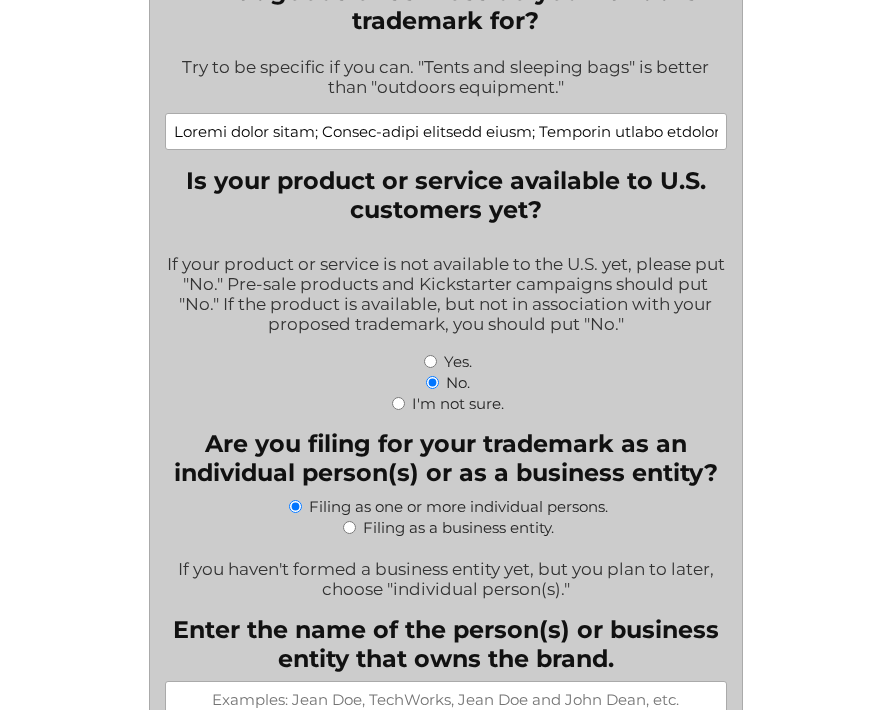 click on "What goods or services do you want the trademark for?" at bounding box center [446, 131] 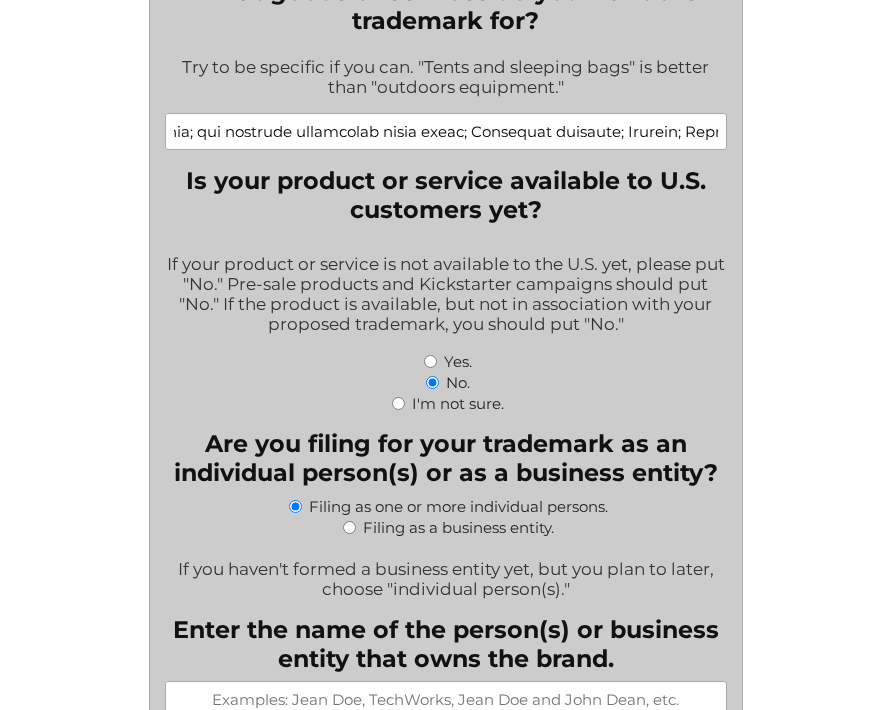 scroll, scrollTop: 0, scrollLeft: 22304, axis: horizontal 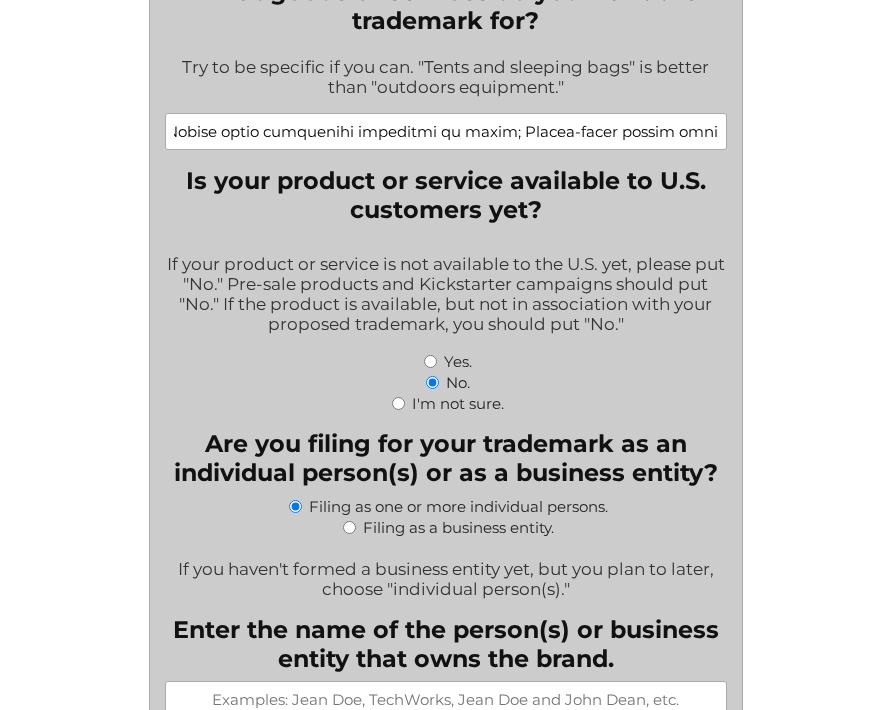paste on "main ingredient being pasta; Dry and liquid ready-to-serve meals, mainly consisting of pasta; Dry and liquid ready-to-serve meals, mainly consisting of rice; Rice based dishes; Pre-packaged lunches consisting primarily of rice, and also including meat, fish or vegetables; Prepared rice dishes; Prepared meals containing [principally] rice; Rice-based prepared meals; Pasta-based prepared meals; Prepared meals in the form of pizzas; Prepared meals containing [principally] pasta; Freeze-dried dishes with main ingredient being rice; Wraps [sandwich]; Nachos; Okonomiyaki [Japanese savory pancakes]; Sweet rice with nuts and jujubes (yaksik); Glutinous rice wrapped in bamboo leaves (Zongzi); Paellas; Pasta containing stuffings; Sausage rolls; Pizza; Prepared pizza meals; Frozen pizzas; Preserved pizzas; Prepared pizza meals; Fresh pizza; Chilled pizzas; Calzones; Uncooked pizzas; Pies; Pies containing meat; Meat pies [prepared]; Pies containing poultry; Poultry and game meat pies; Pork pies; Chicken pies; Meat pie..." 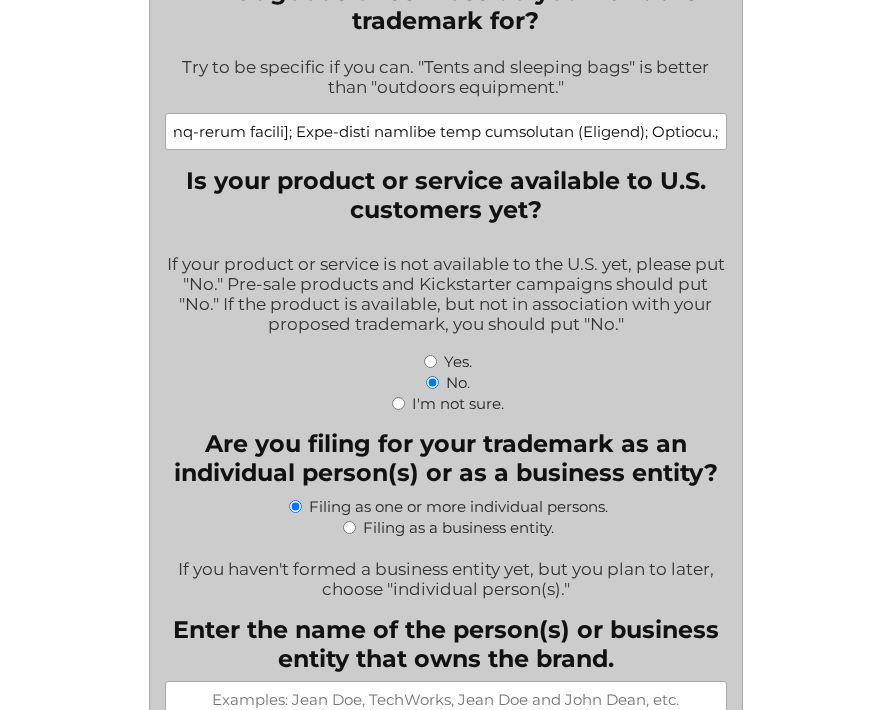 scroll, scrollTop: 0, scrollLeft: 0, axis: both 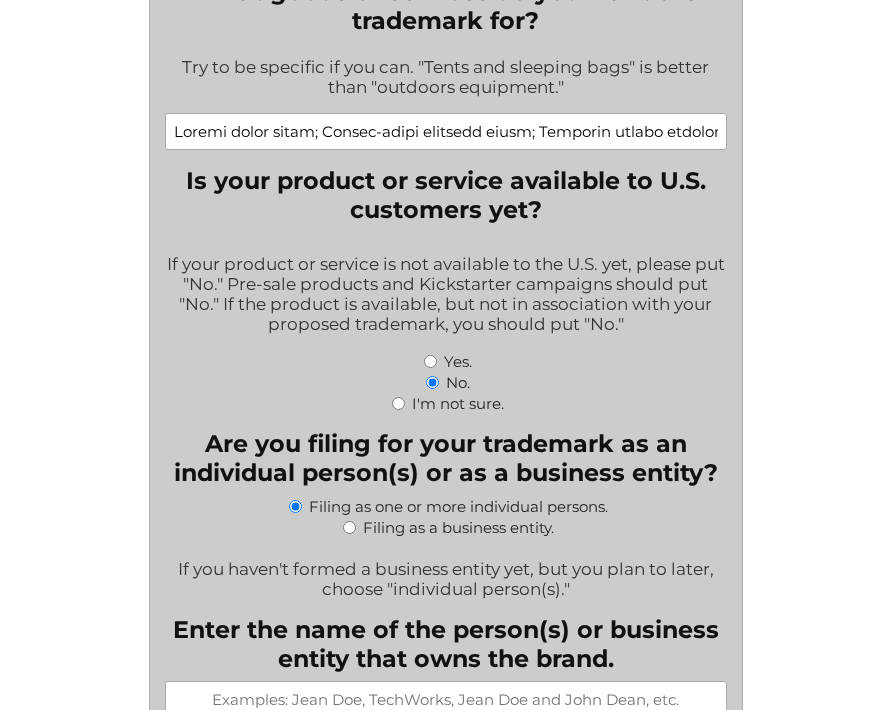 drag, startPoint x: 708, startPoint y: 118, endPoint x: 900, endPoint y: 176, distance: 200.56918 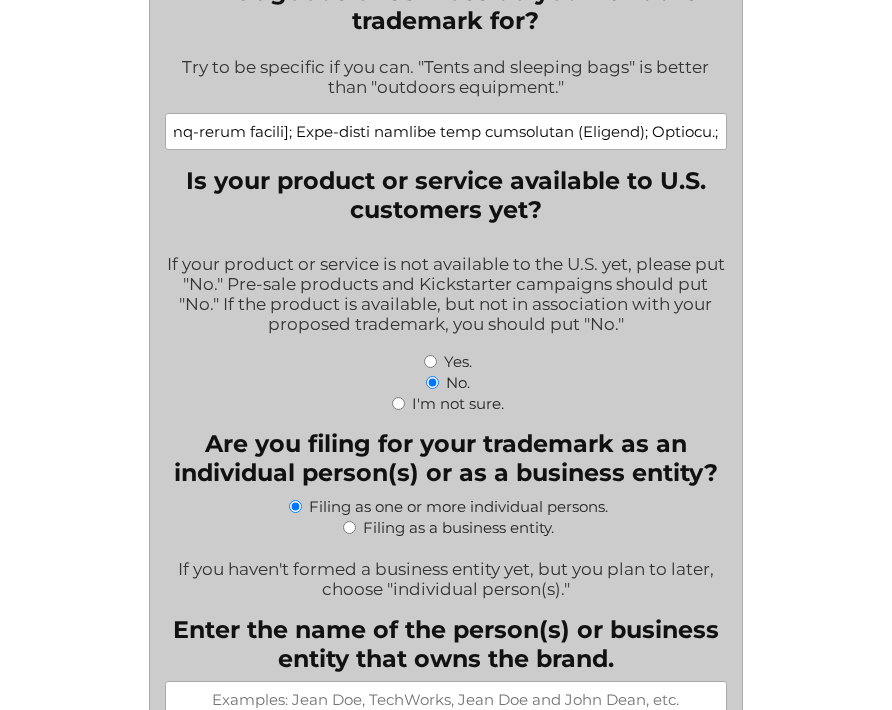 scroll, scrollTop: 0, scrollLeft: 44387, axis: horizontal 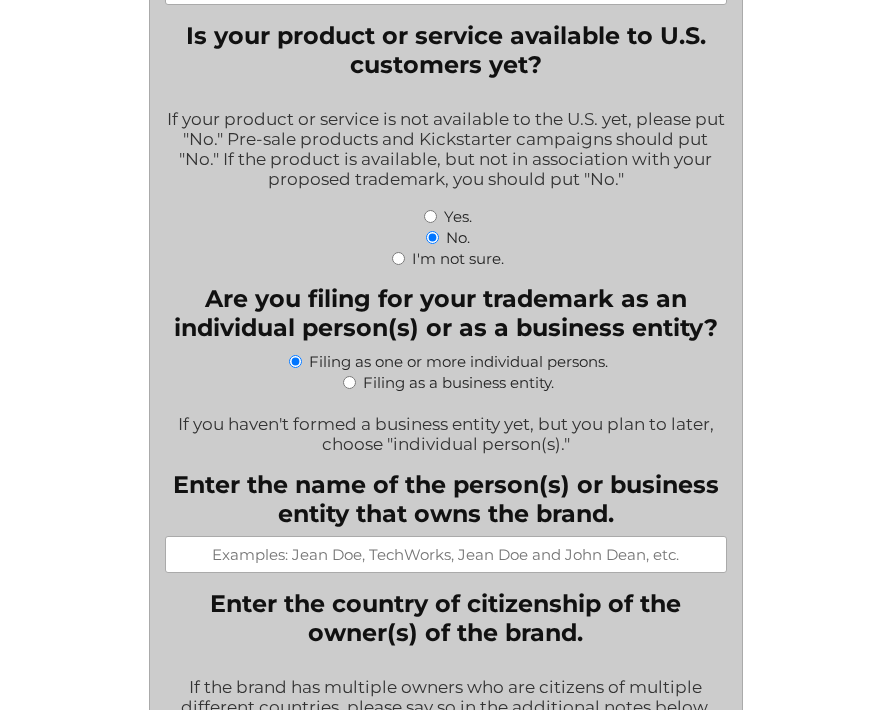 type on "Canned pasta foods; Noodle-based prepared meals; Prepared savory foodstuffs made from potato flour; oat clusters containing dried fruit; Pineapple fritters; Canapes; Filled baguettes; Banana fritters; Baozi [stuffed buns]; Chocolate-based ready-to-eat food bars; Cereal-based meal replacement bars; Chocolate-based meal replacement bars; Bibimbap [rice mixed with vegetables and beef]; Crackers flavoured with vegetables; Crackers flavoured with spices; Crackers made of prepared cereals; Crackers flavoured with cheese; Crackers flavoured with meat; Crackers flavoured with herbs; Onion biscuits; Rice biscuits; Rice crackers [senbei]; Pellet-shaped rice crackers (arare); Rice crackers; Crackers filled with cheese; Pizza bases; Pre-baked pizzas crusts; Corn kernels being toasted; Buns; Puffed cheese balls [corn snacks]; Rice glue balls; Burritos; Chalupas; Bean jam buns; Steamed buns stuffed with minced meat (niku-manjuh); Filled bread rolls; Steamed buns stuffed with red bean paste; Chimichanga; Prawn crackers; ..." 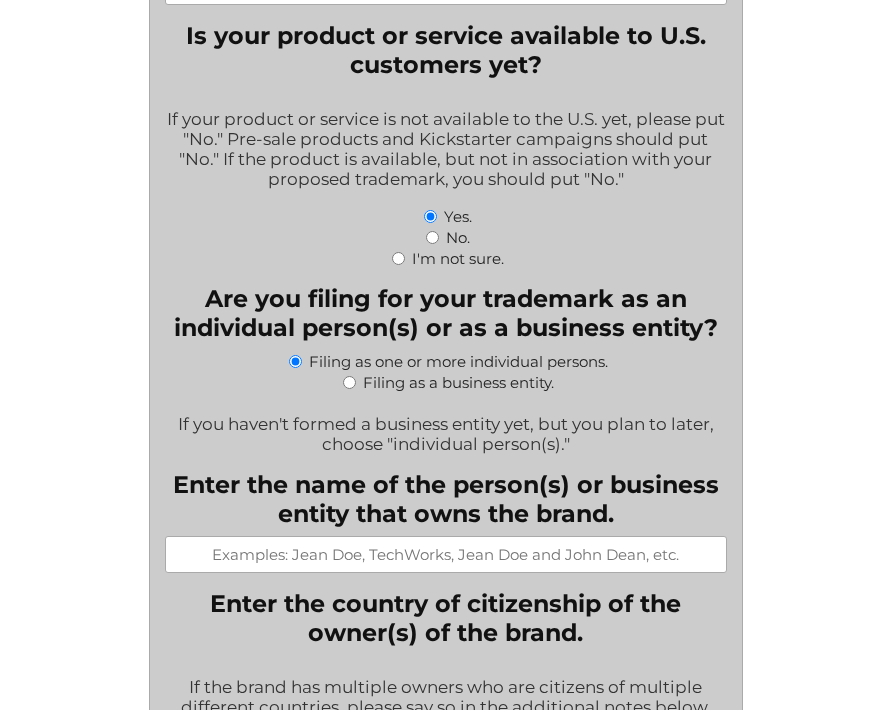 click on "No." at bounding box center [432, 237] 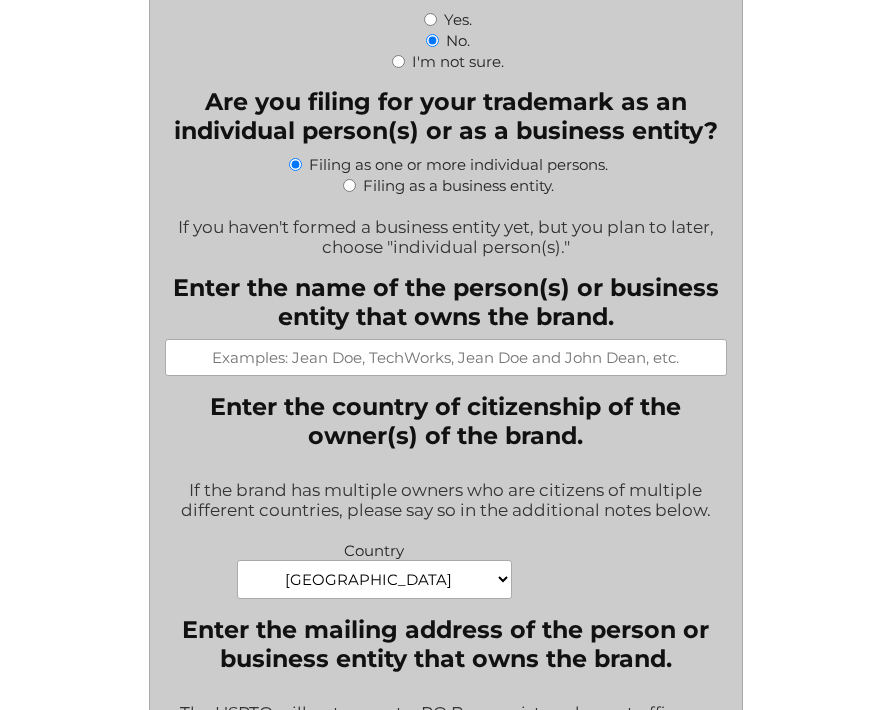 scroll, scrollTop: 880, scrollLeft: 0, axis: vertical 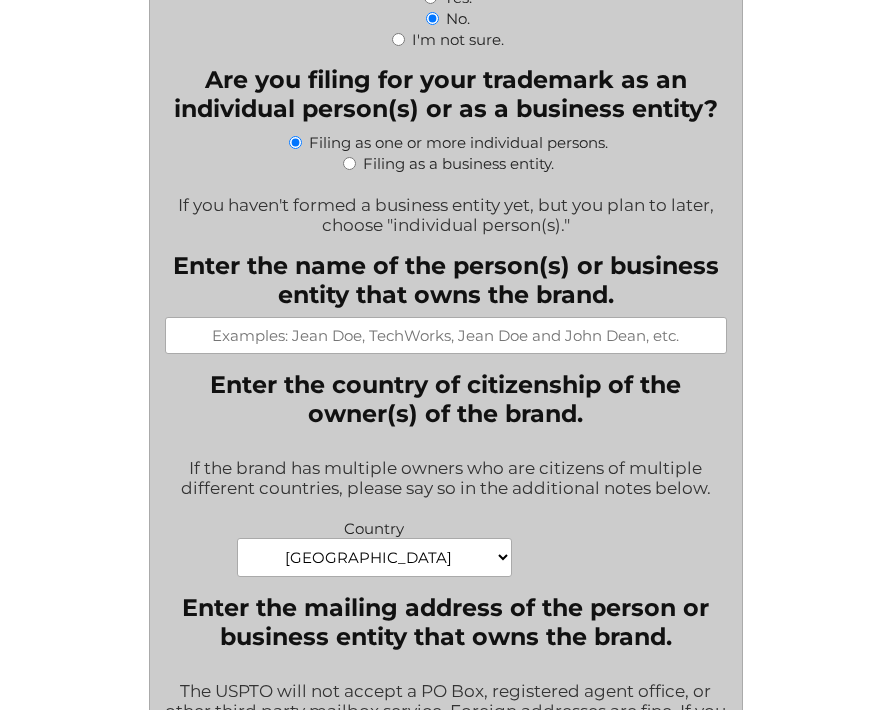 click on "Filing as a business entity." at bounding box center (349, 163) 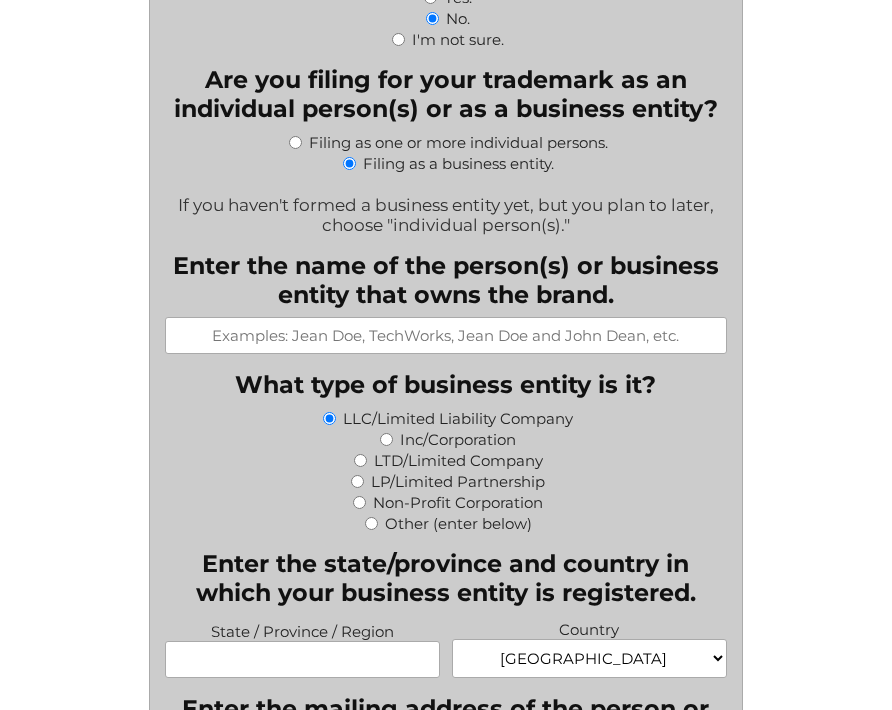 click on "Enter the name of the person(s) or business entity that owns the brand." at bounding box center (446, 335) 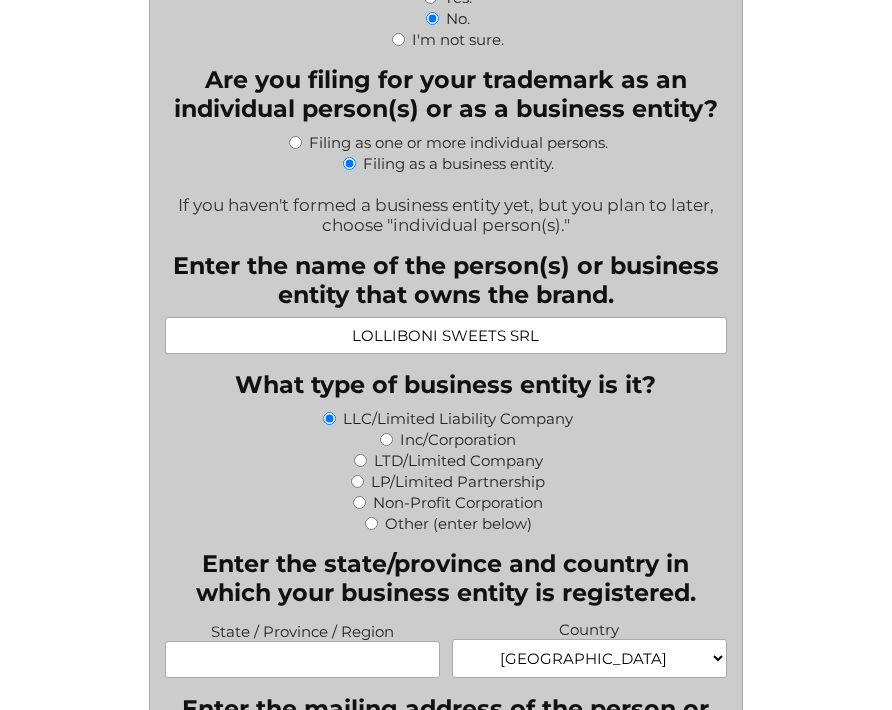 type on "[PERSON_NAME]" 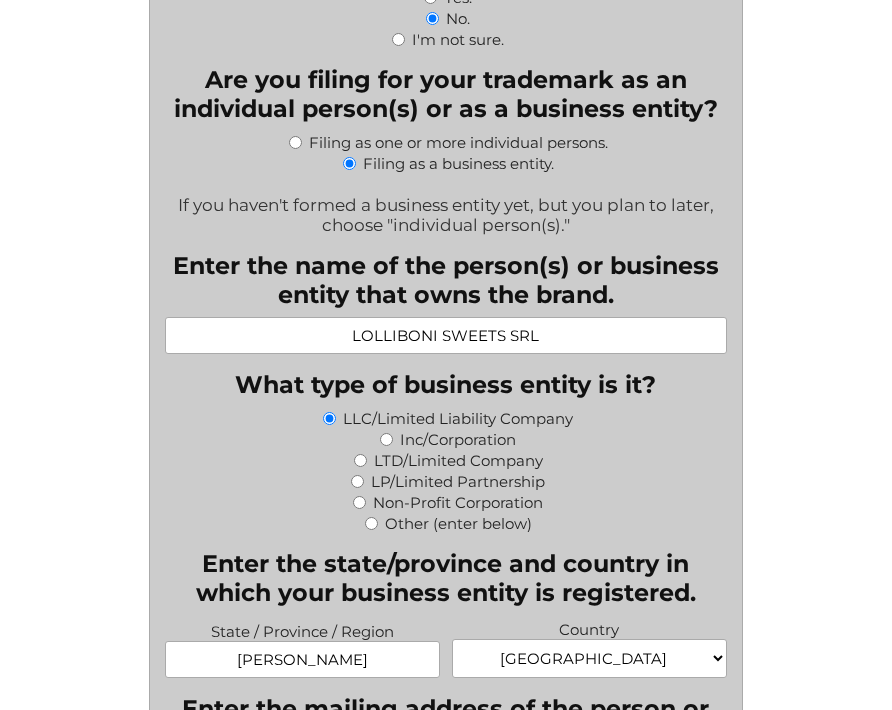 select on "[GEOGRAPHIC_DATA]" 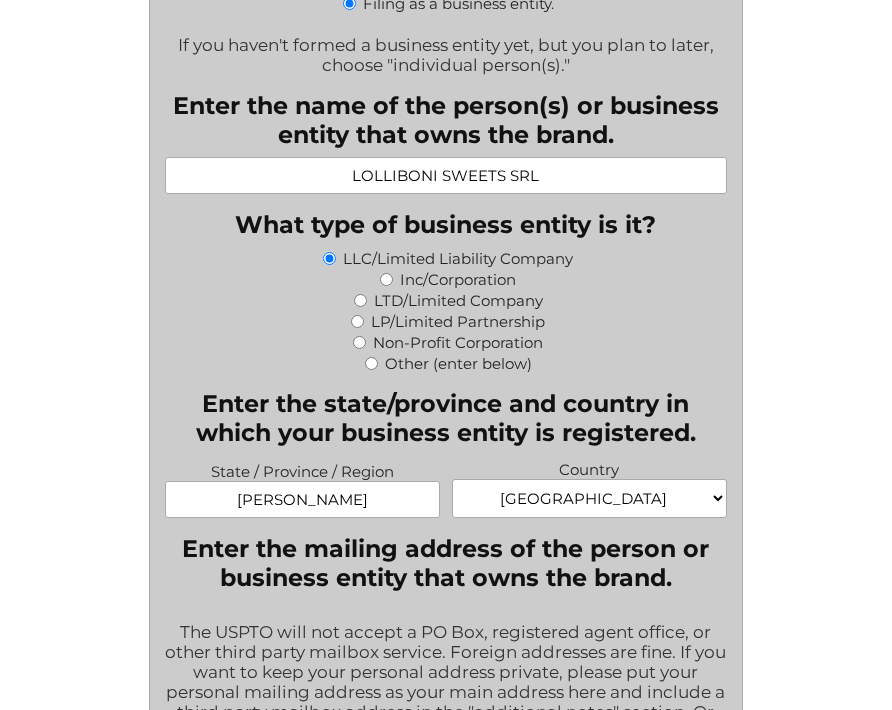 scroll, scrollTop: 1080, scrollLeft: 0, axis: vertical 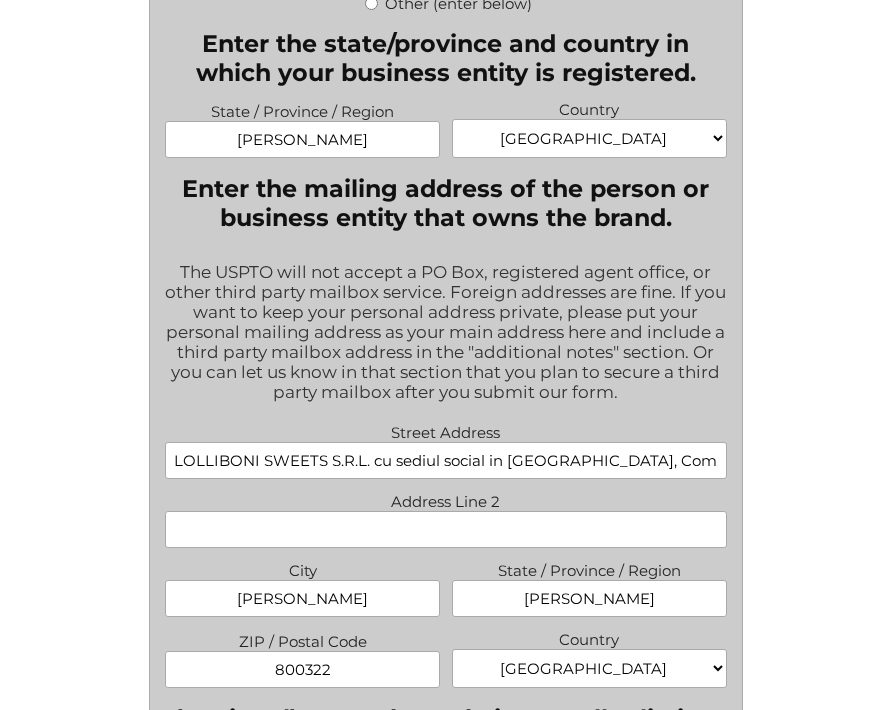 click on "LOLLIBONI SWEETS S.R.L. cu sediul social in [GEOGRAPHIC_DATA], Com. Vanatori, Str. Foltanul, nr. 1P, Hala C2, Birou nr. 1, Județ [PERSON_NAME]" at bounding box center (446, 460) 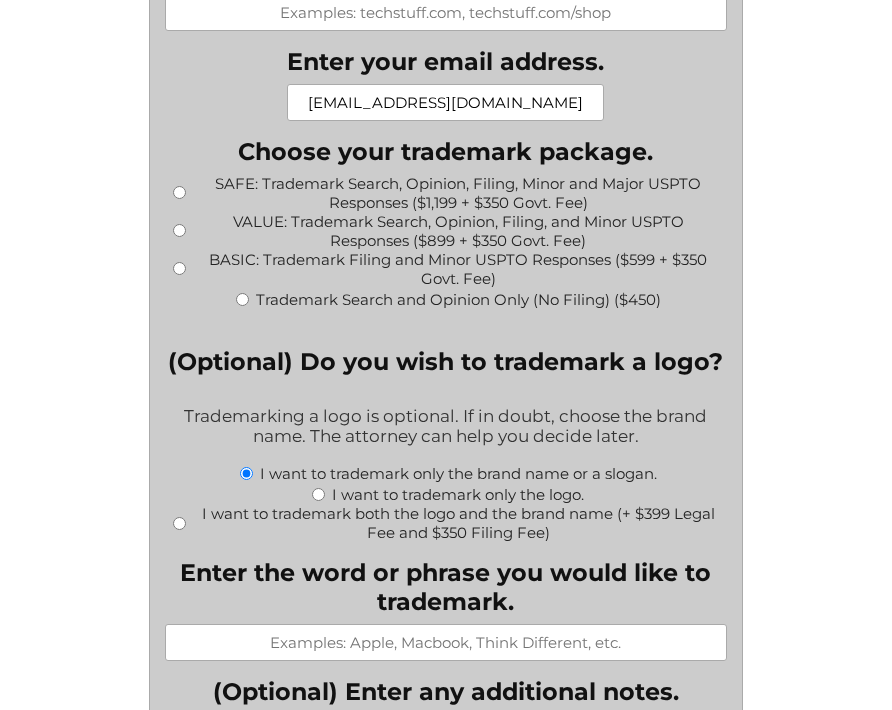 scroll, scrollTop: 2272, scrollLeft: 0, axis: vertical 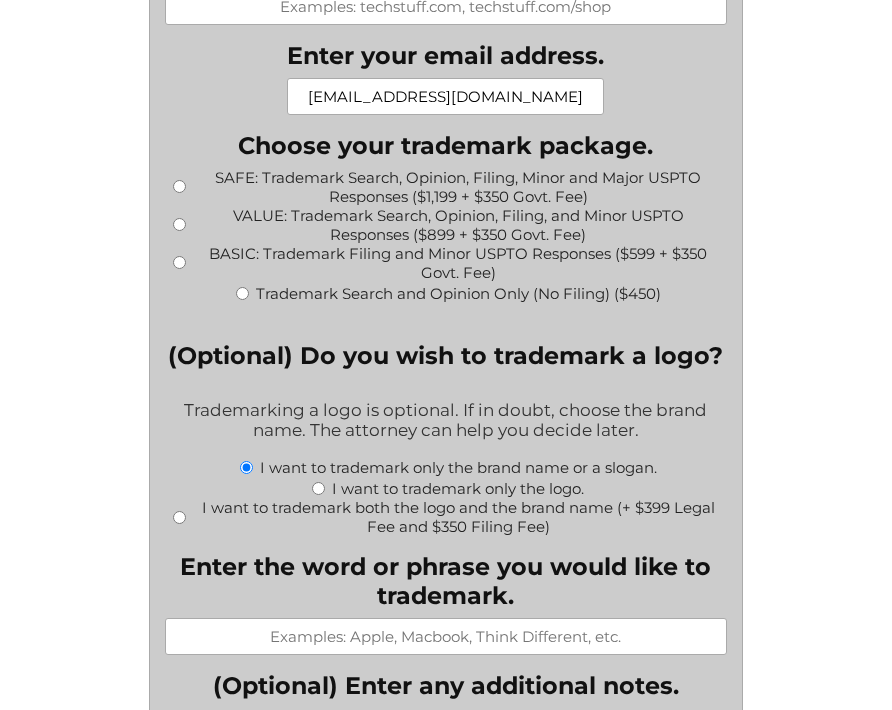 type on "[PERSON_NAME], Com. Vanatori, Str. Foltanul, nr. 1P, Hala C2, Birou nr. 1, Județ [PERSON_NAME]" 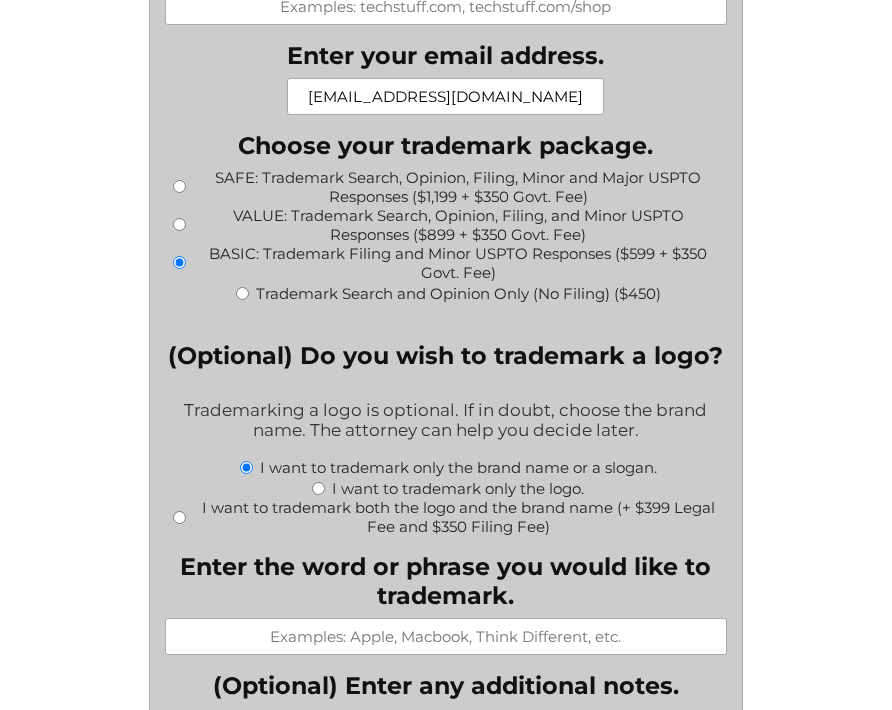 type on "$949.00" 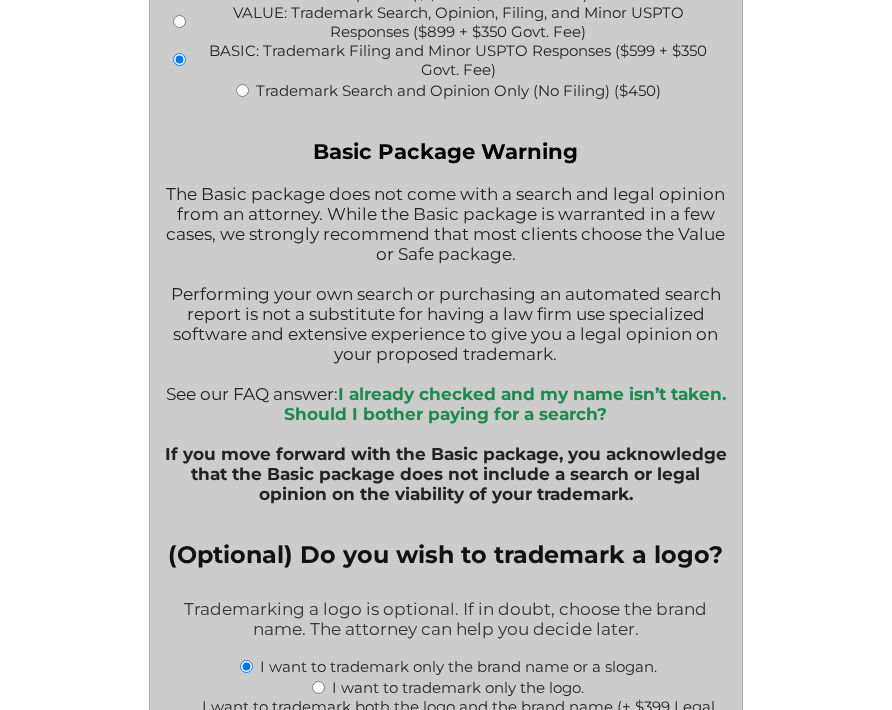 scroll, scrollTop: 2488, scrollLeft: 0, axis: vertical 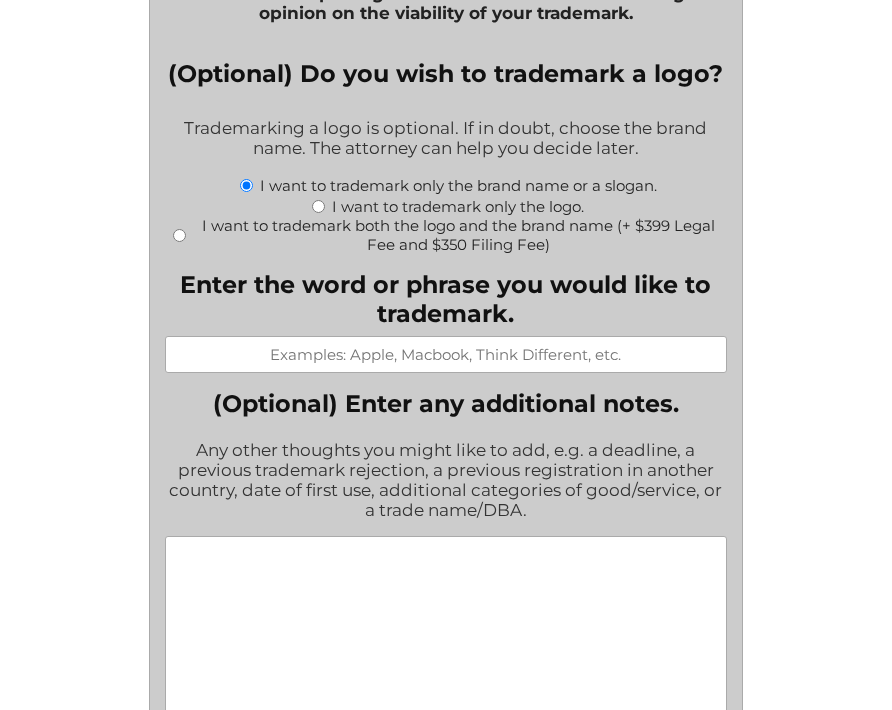 click on "Enter the word or phrase you would like to trademark." at bounding box center (446, 354) 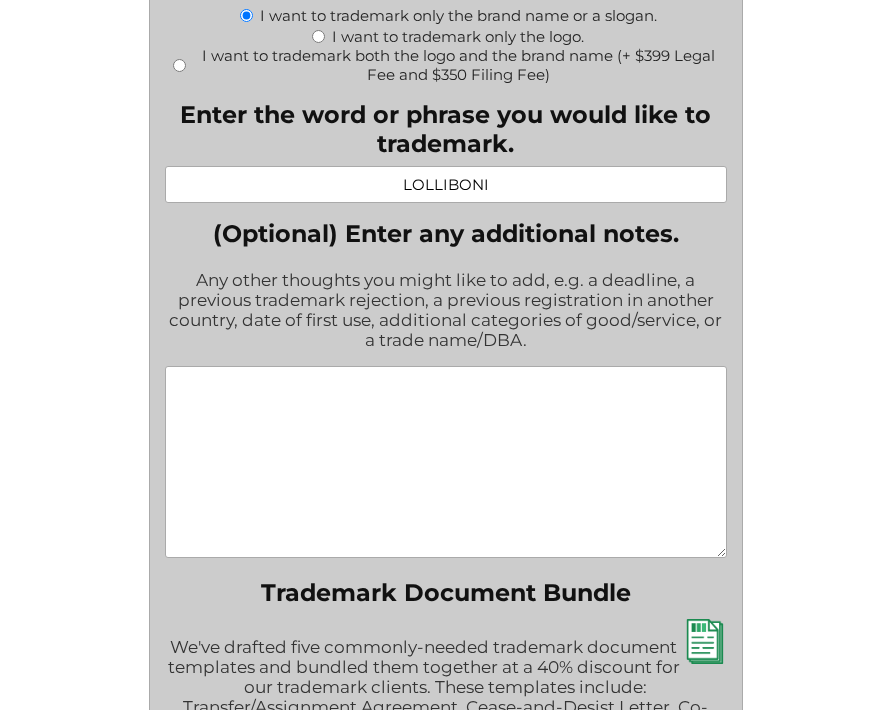 scroll, scrollTop: 3132, scrollLeft: 0, axis: vertical 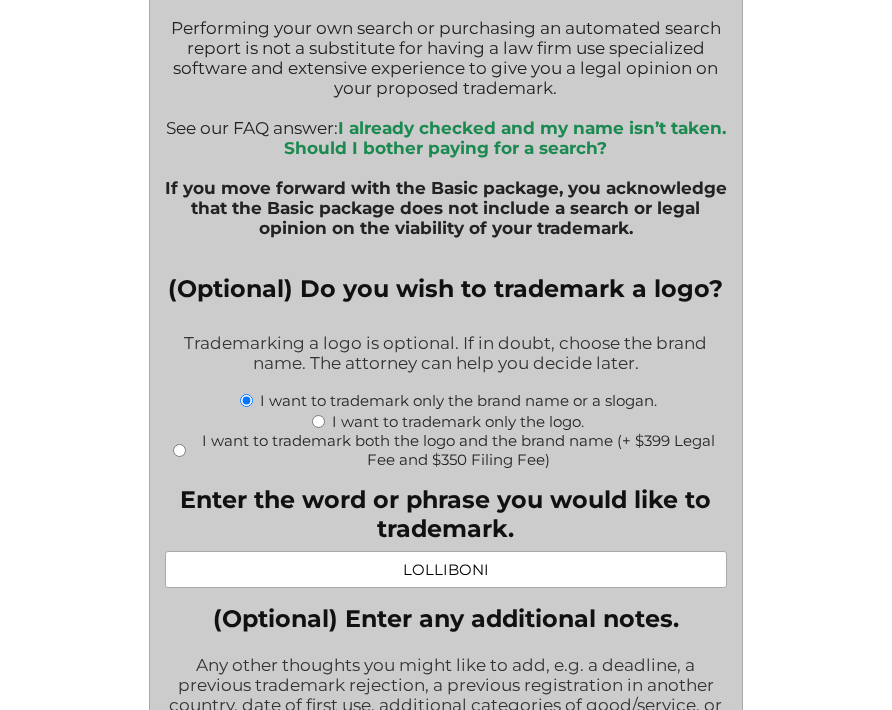 type on "LOLLIBONI" 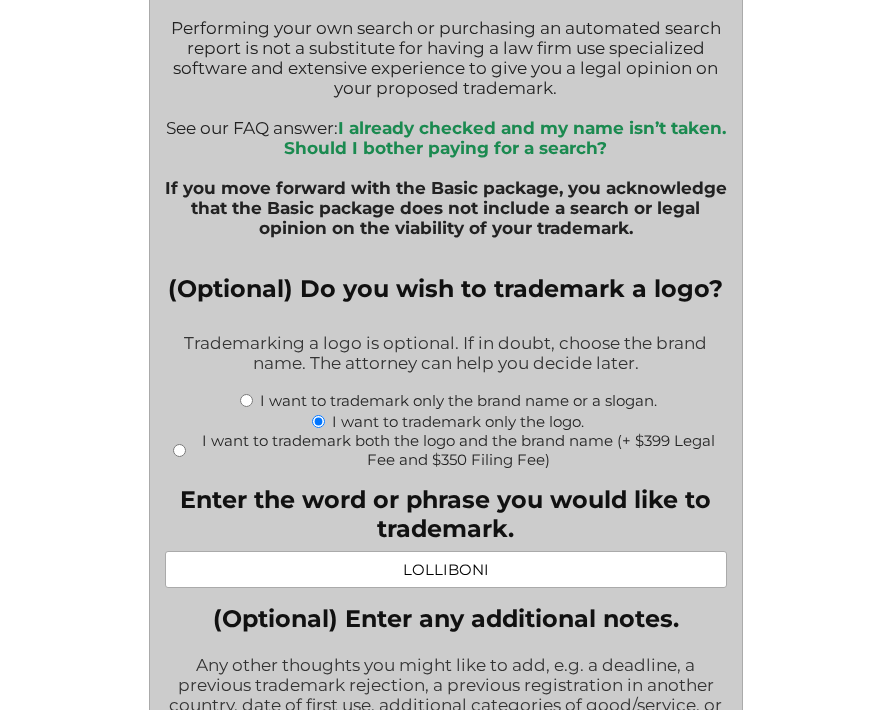 type 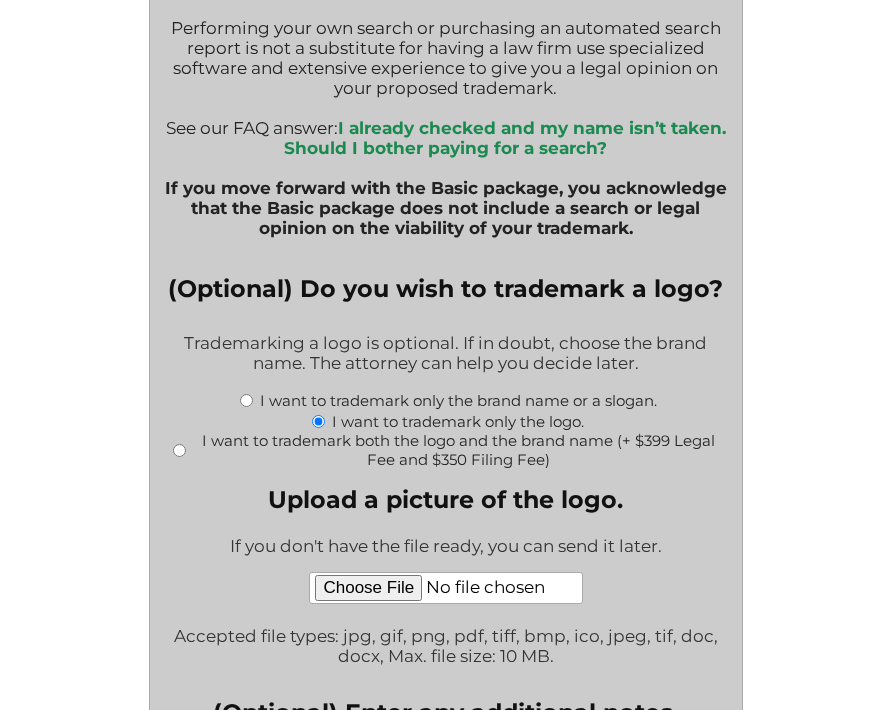 click on "Upload a picture of the logo." at bounding box center [445, 588] 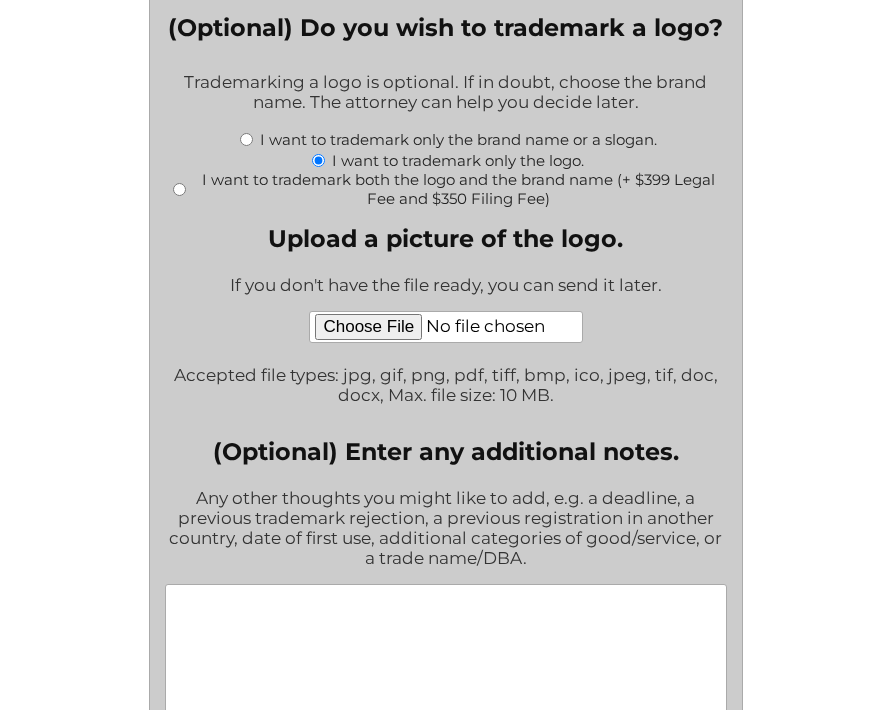 scroll, scrollTop: 3056, scrollLeft: 0, axis: vertical 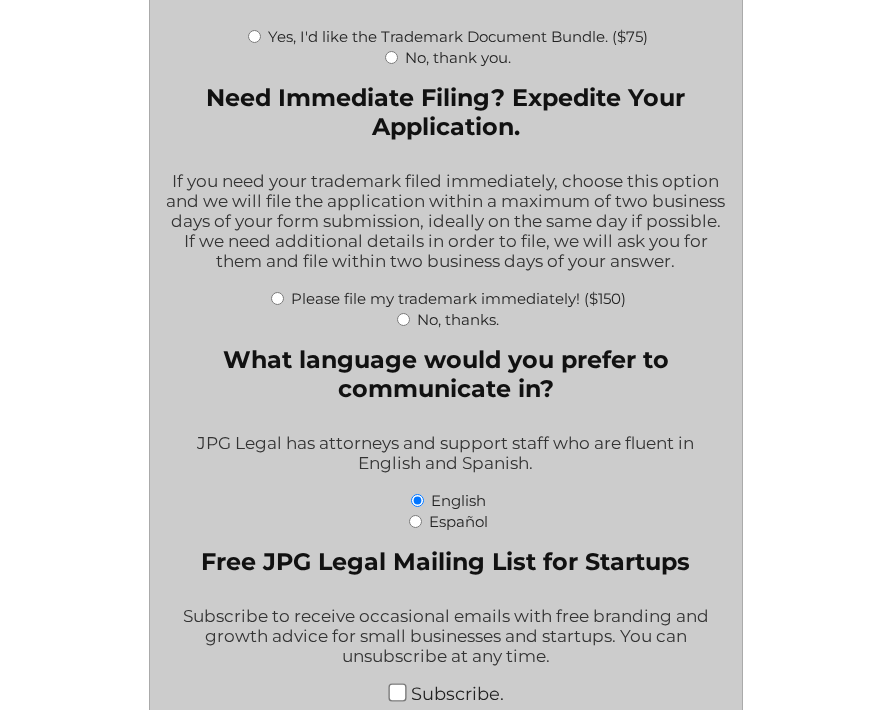 click on "What language would you prefer to communicate in?" at bounding box center (446, 374) 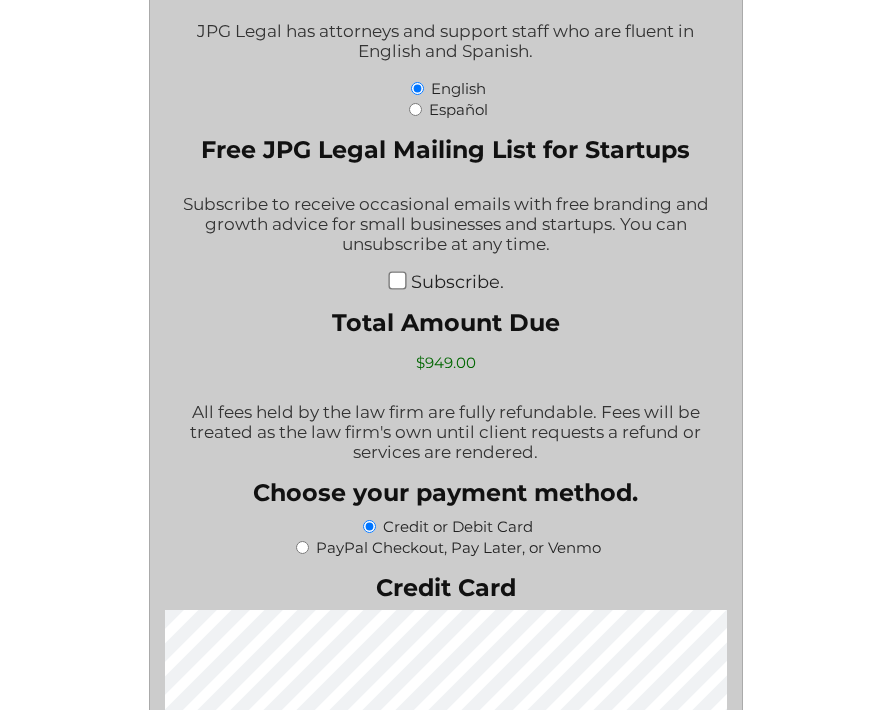 scroll, scrollTop: 4440, scrollLeft: 0, axis: vertical 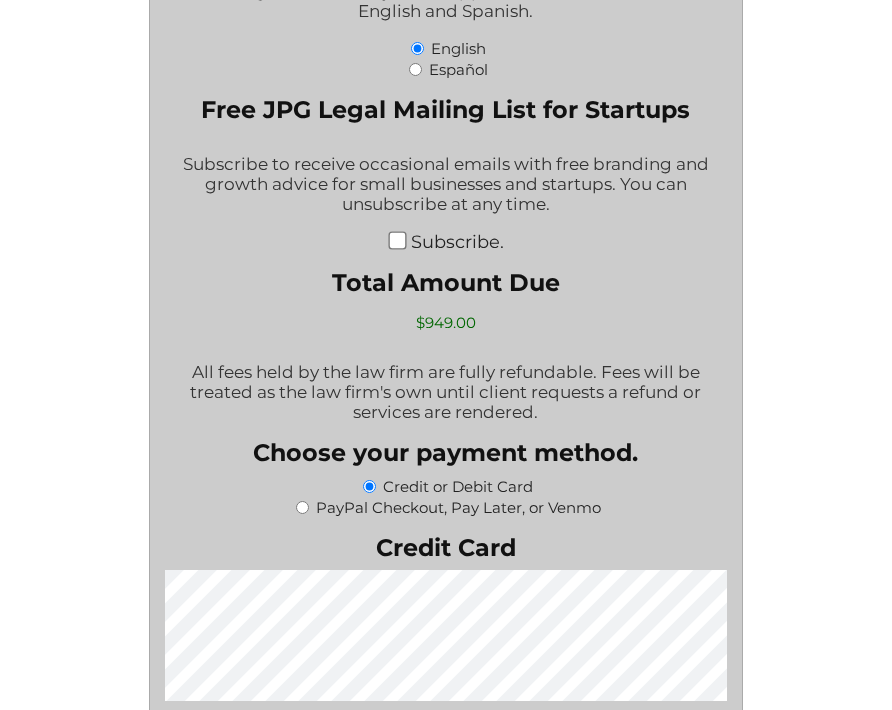 click on "Total Amount Due" at bounding box center (446, 282) 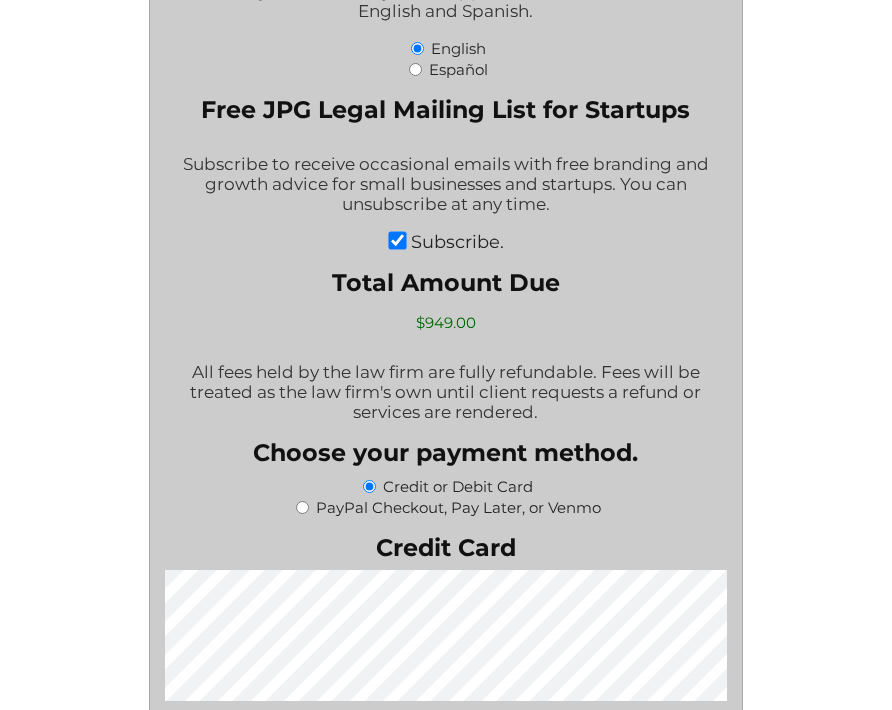 click on "PayPal Checkout, Pay Later, or Venmo" at bounding box center [302, 507] 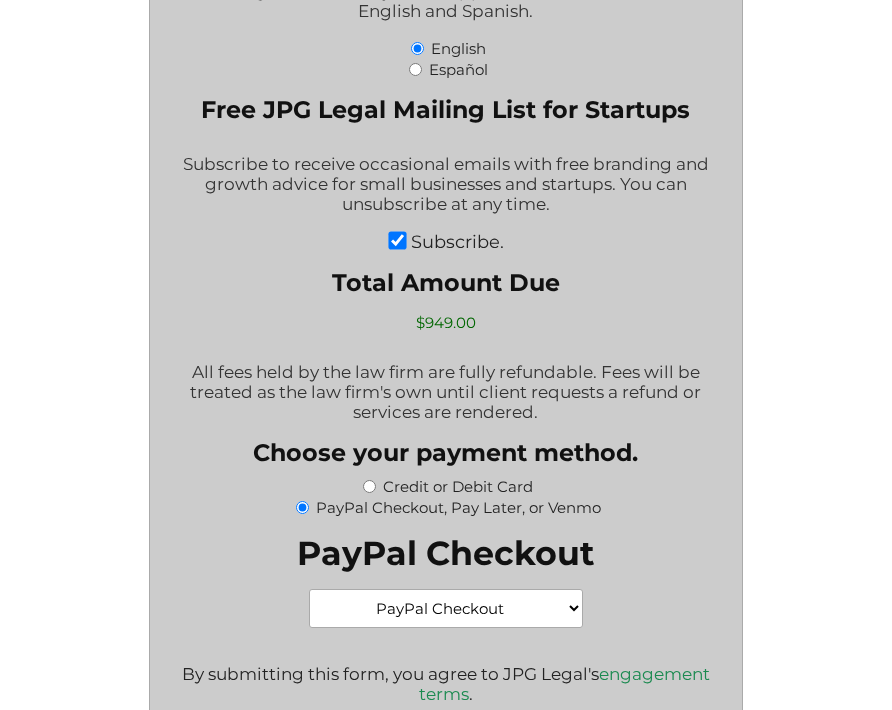 scroll, scrollTop: 0, scrollLeft: 0, axis: both 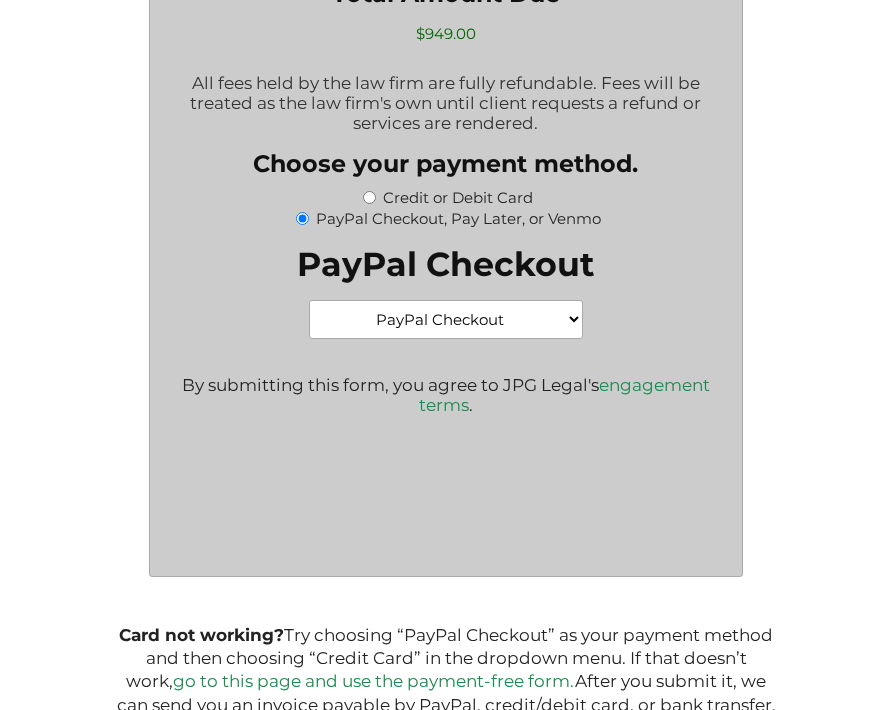 click on "PayPal Checkout Credit Card" at bounding box center (445, 319) 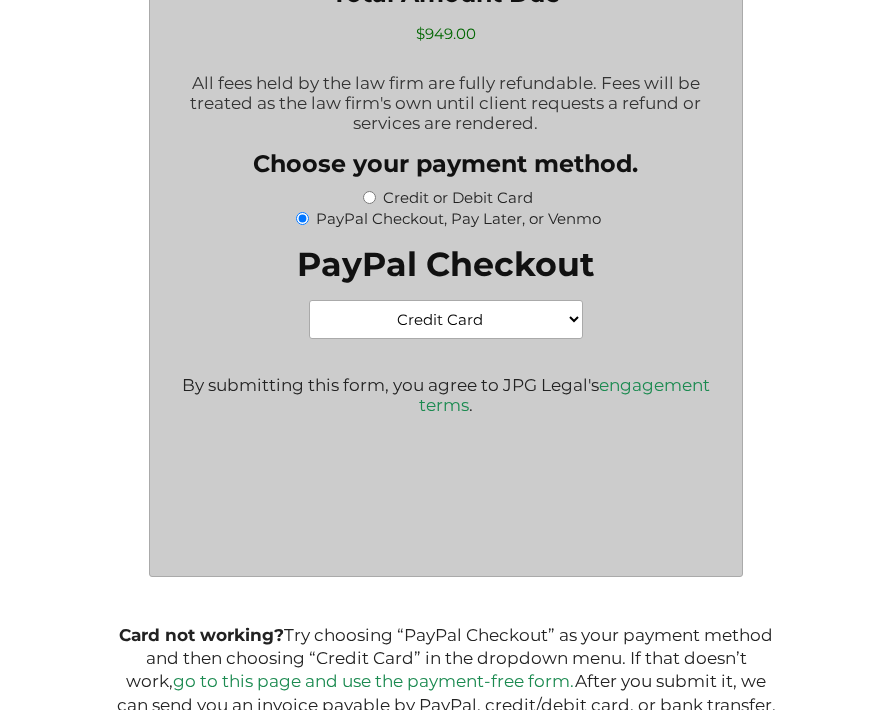 click on "PayPal Checkout Credit Card" at bounding box center [445, 319] 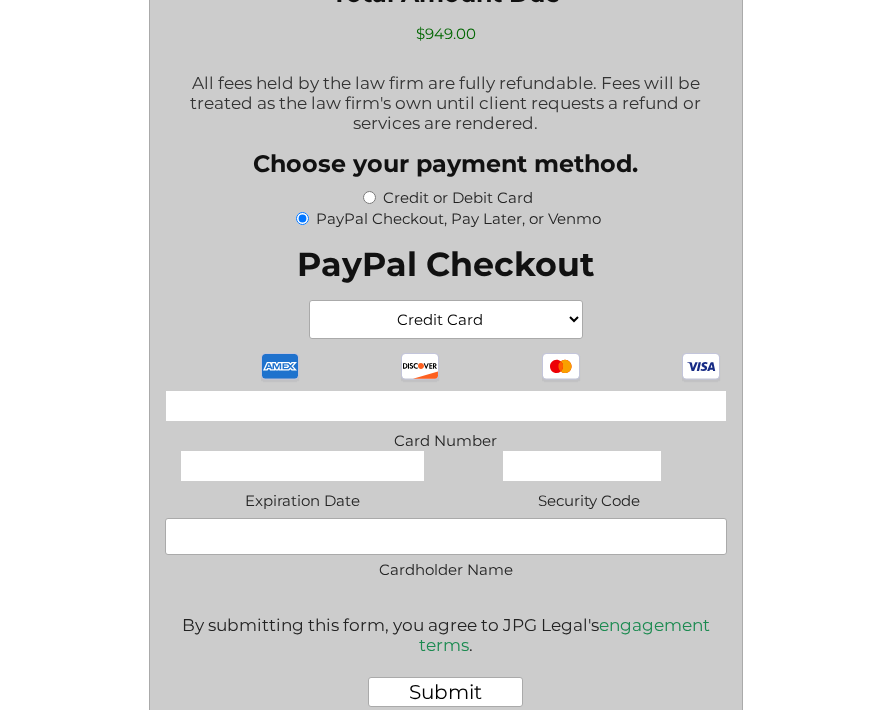 click on "American Express Discover MasterCard Visa Supported Credit Cards: American Express, Discover, MasterCard, Visa" at bounding box center [446, 367] 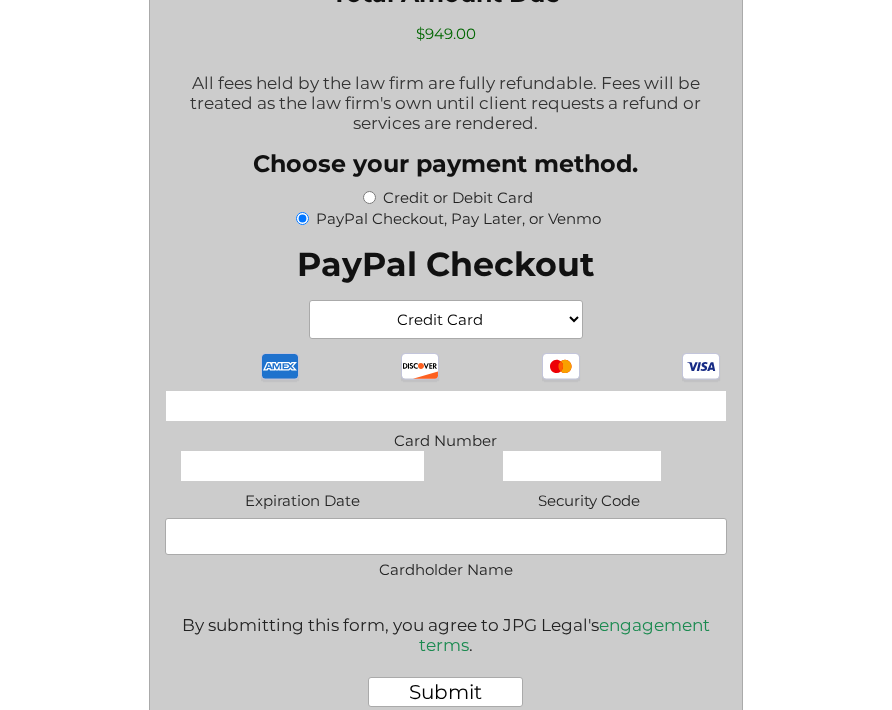 click on "PayPal Checkout Credit Card" at bounding box center (445, 319) 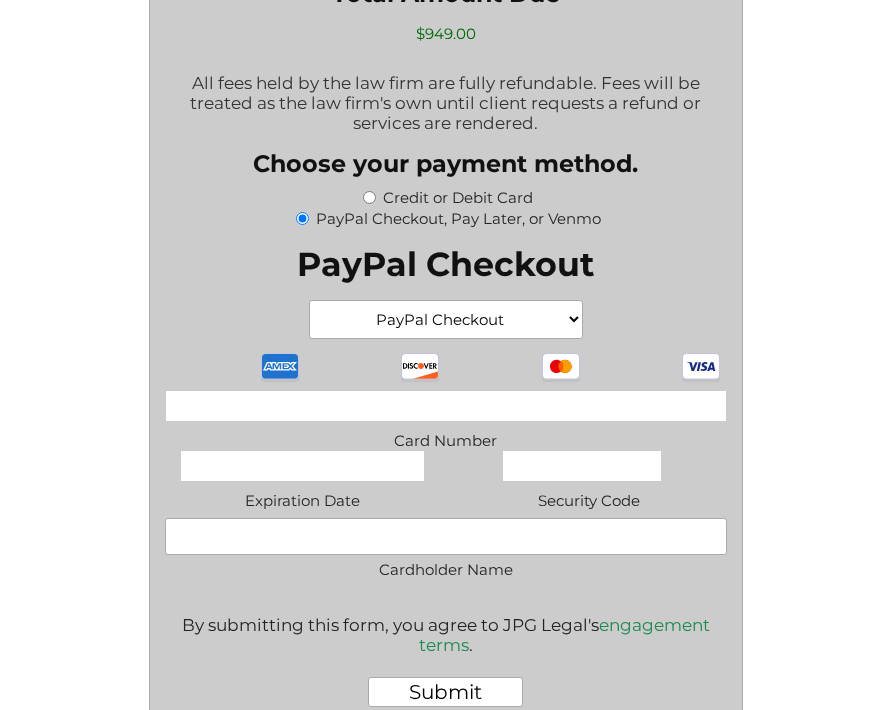 click on "PayPal Checkout Credit Card" at bounding box center [445, 319] 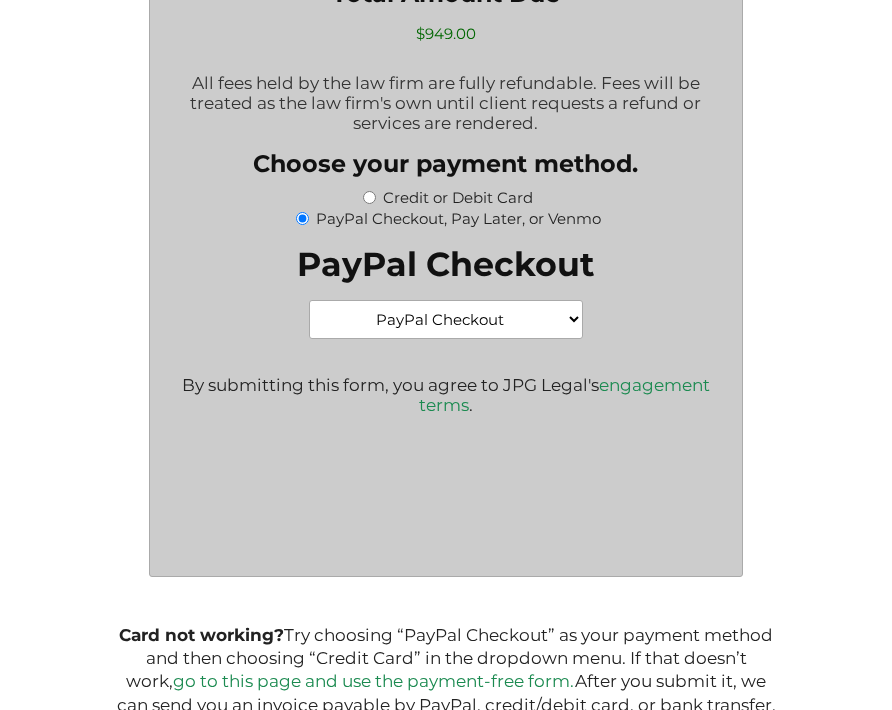 click on "Credit or Debit Card" at bounding box center [458, 197] 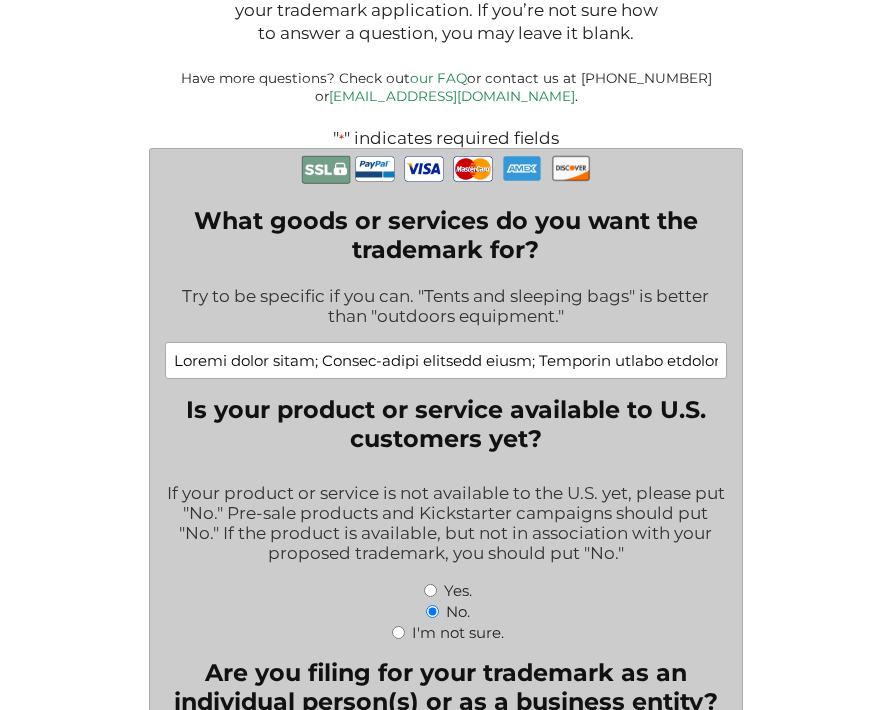 scroll, scrollTop: 280, scrollLeft: 0, axis: vertical 